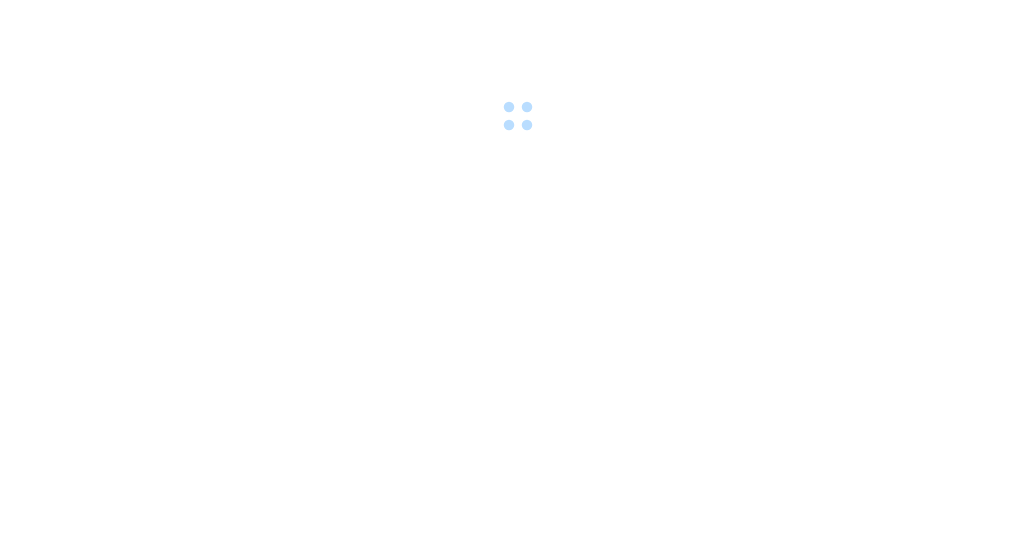 scroll, scrollTop: 0, scrollLeft: 0, axis: both 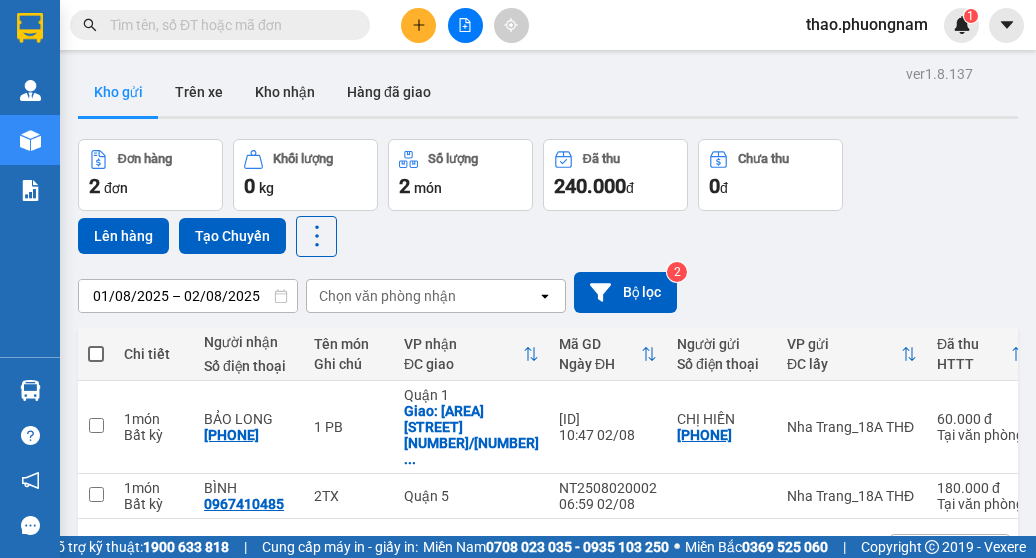 click at bounding box center [228, 25] 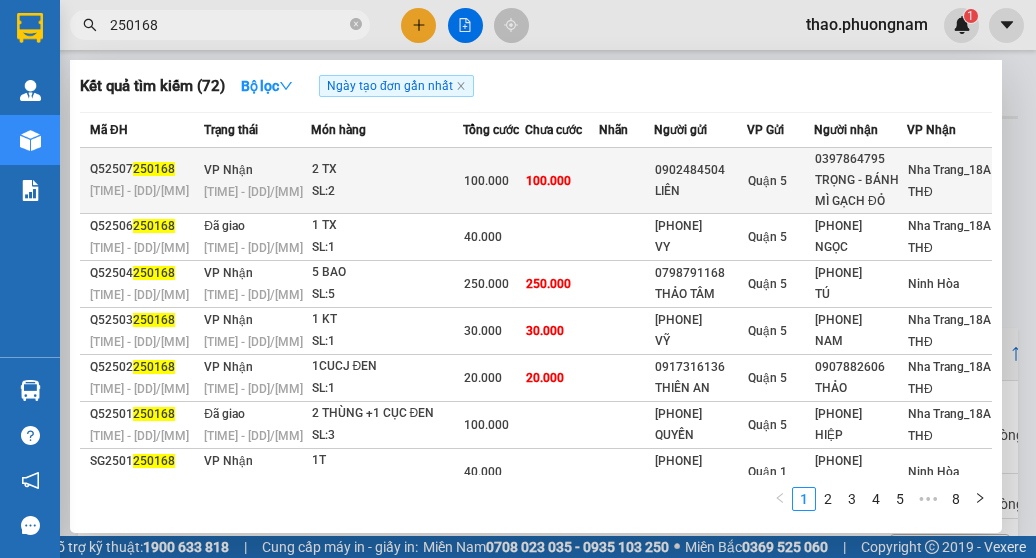 type on "250168" 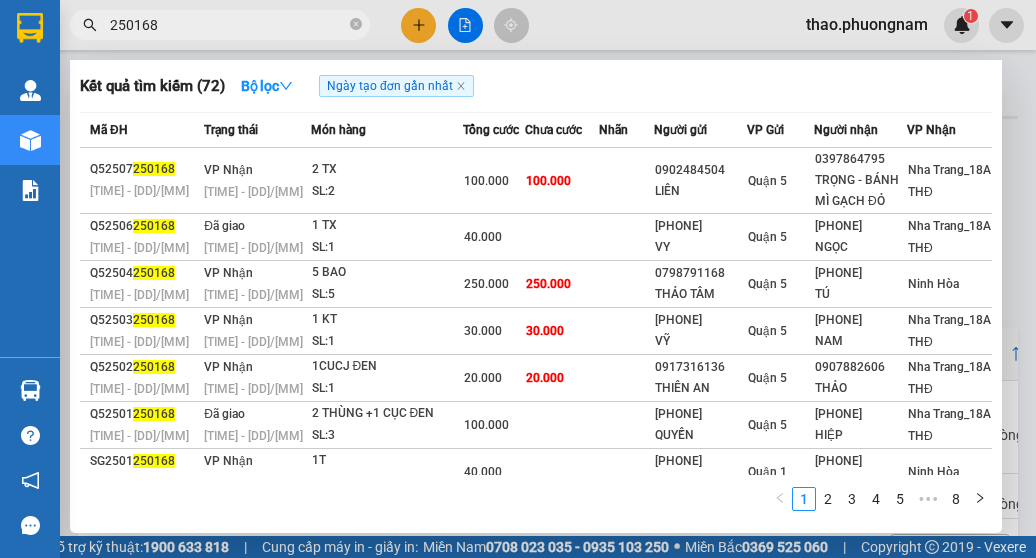 click on "2 TX" at bounding box center (387, 170) 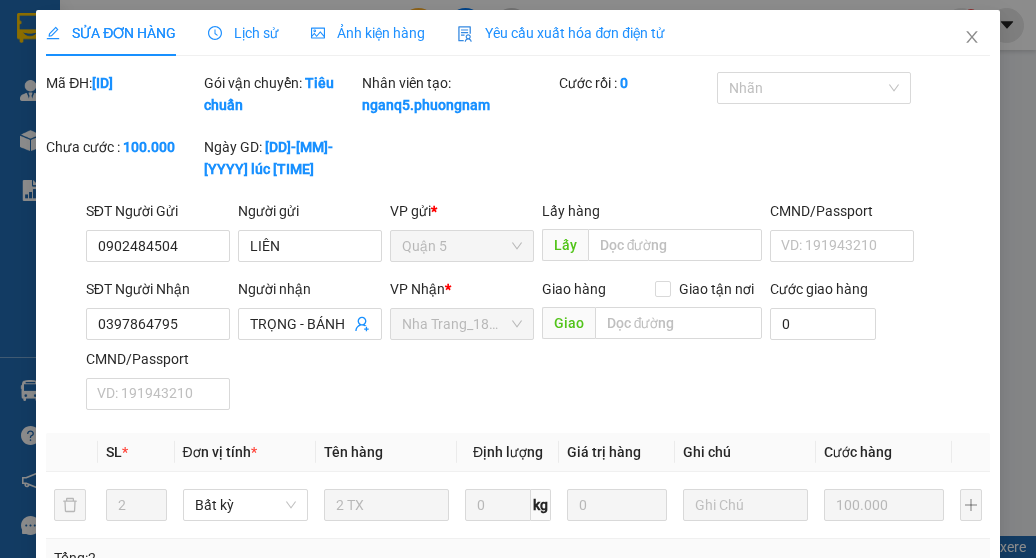 type on "0902484504" 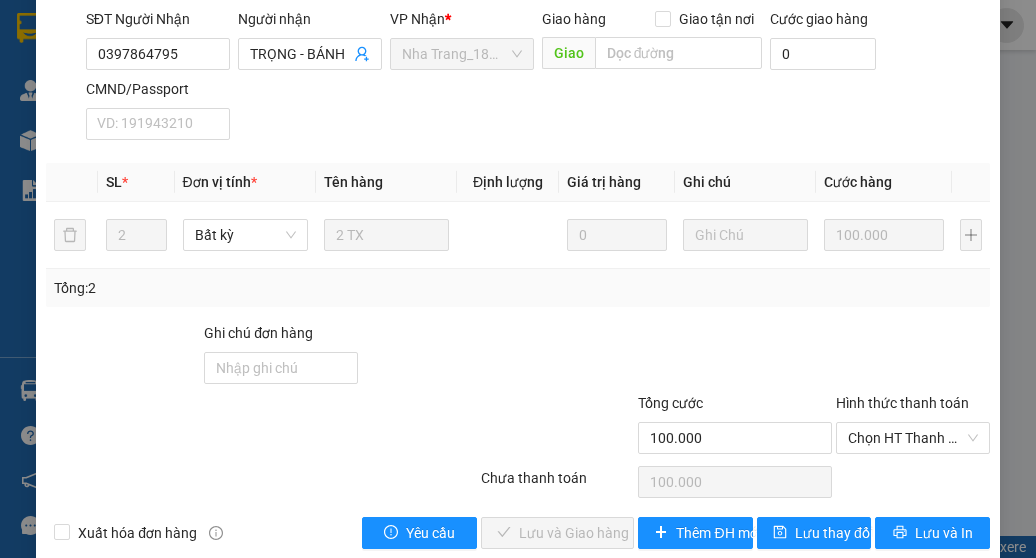 scroll, scrollTop: 297, scrollLeft: 0, axis: vertical 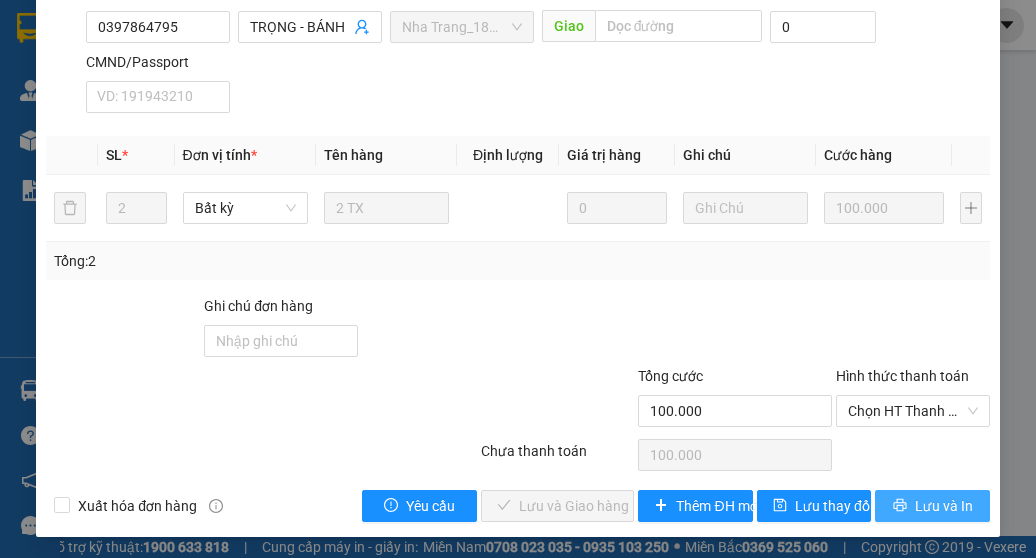 click 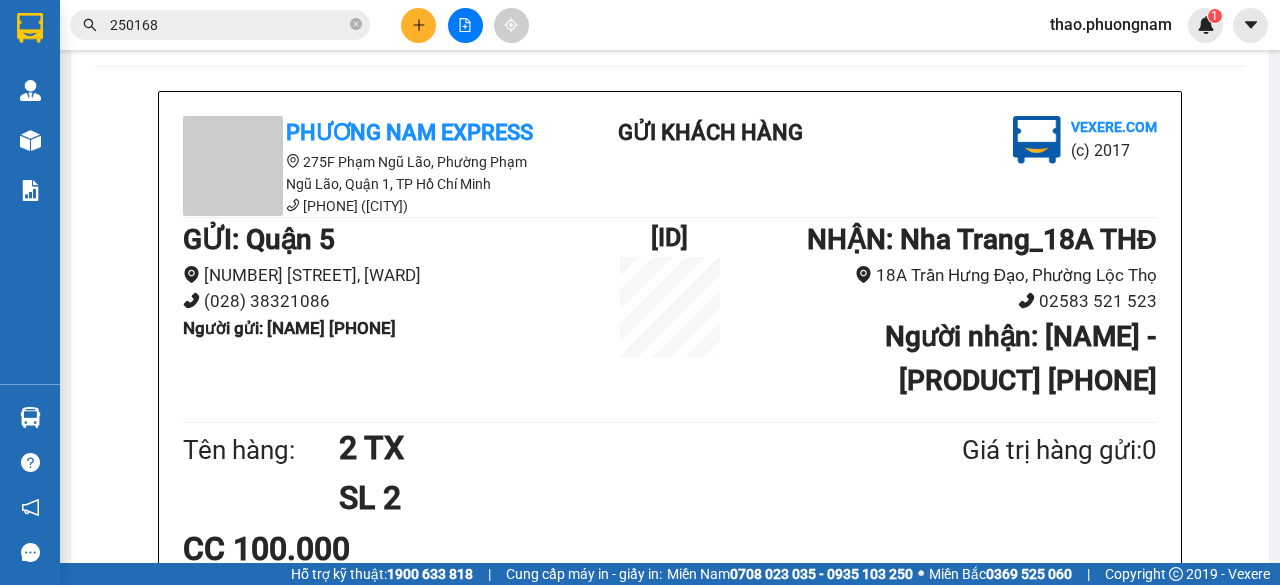 scroll, scrollTop: 0, scrollLeft: 0, axis: both 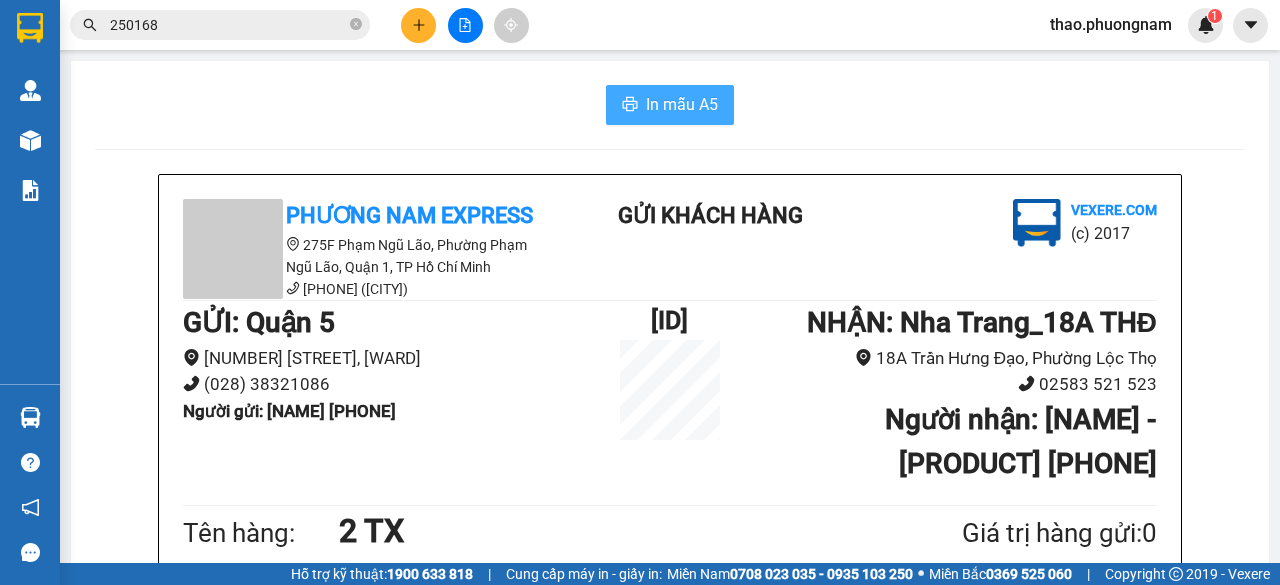 click on "In mẫu A5" at bounding box center (682, 104) 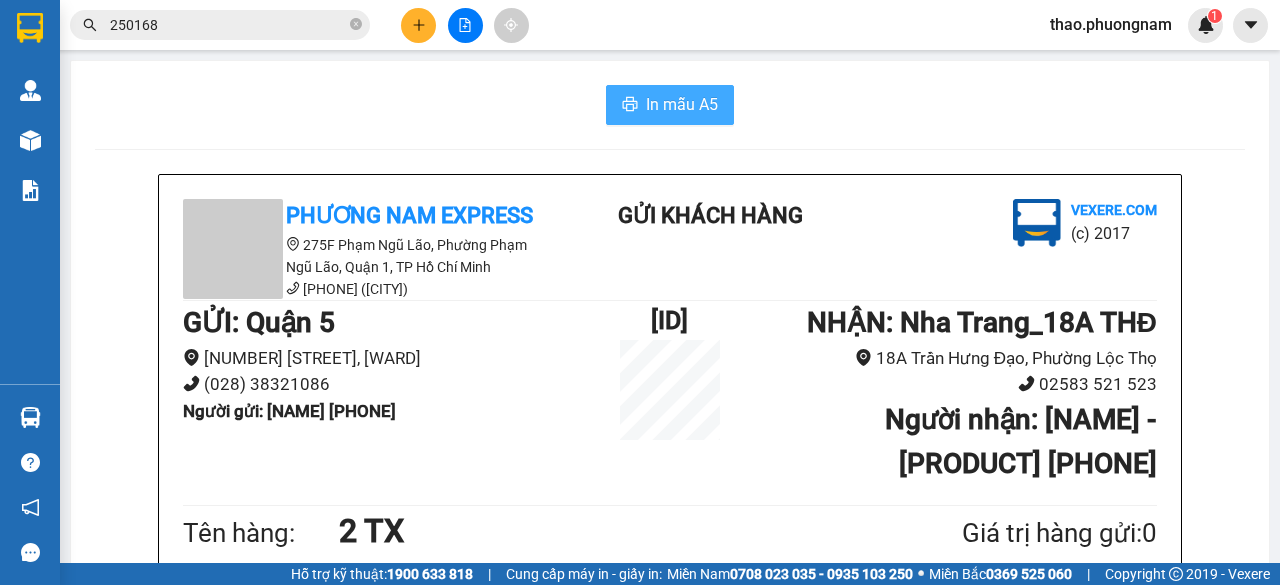 scroll, scrollTop: 0, scrollLeft: 0, axis: both 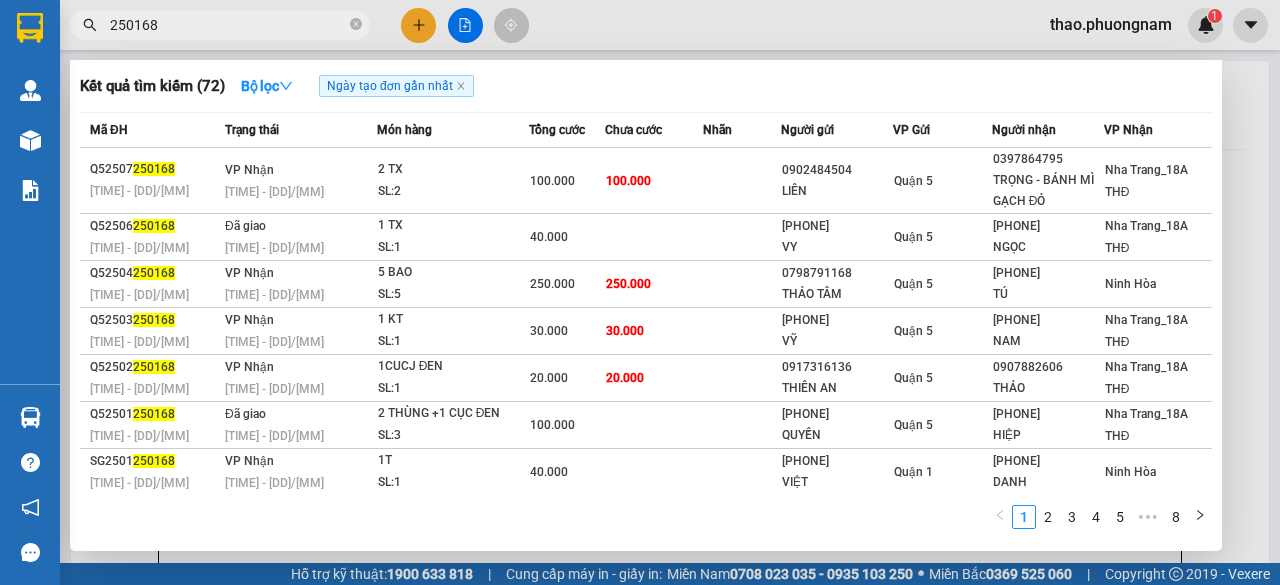 click on "250168" at bounding box center [220, 25] 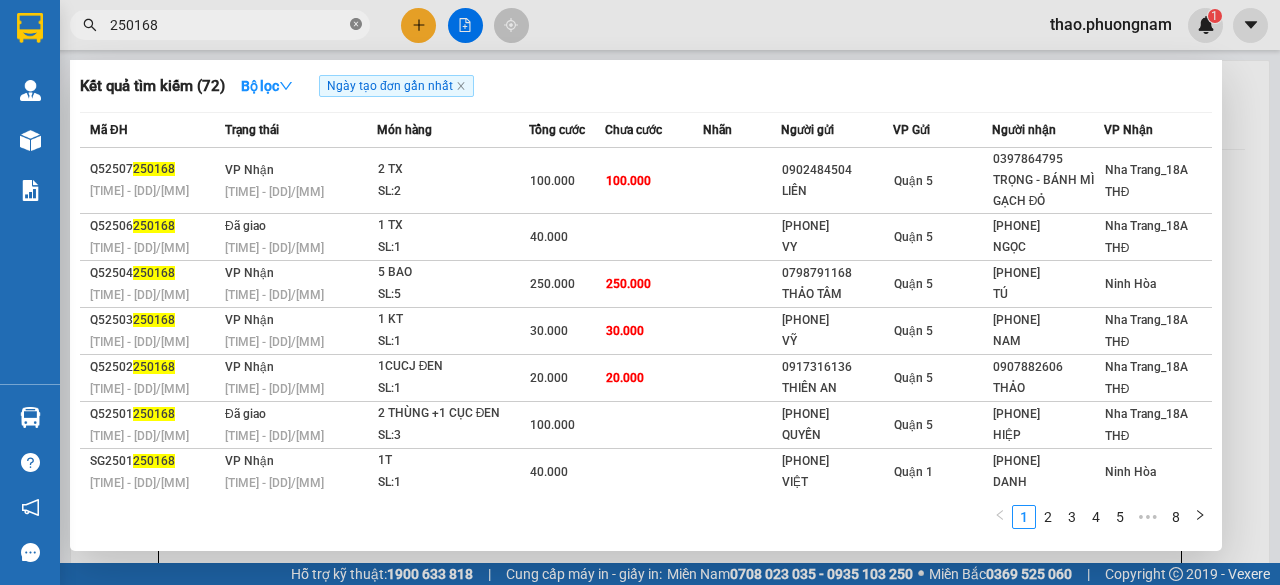 click 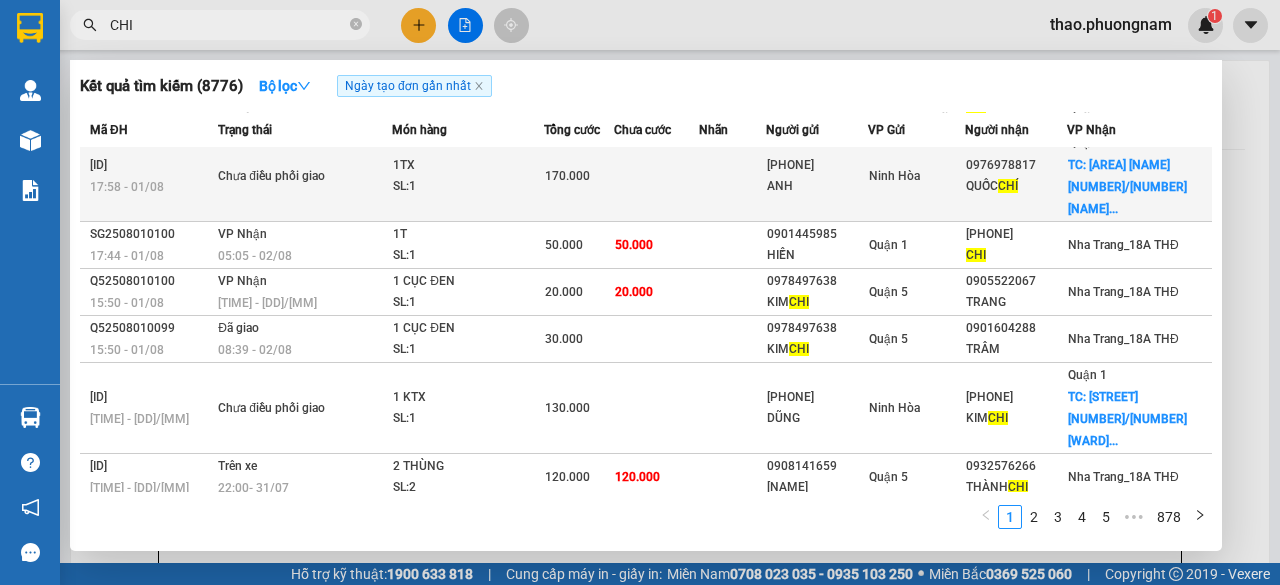 scroll, scrollTop: 261, scrollLeft: 0, axis: vertical 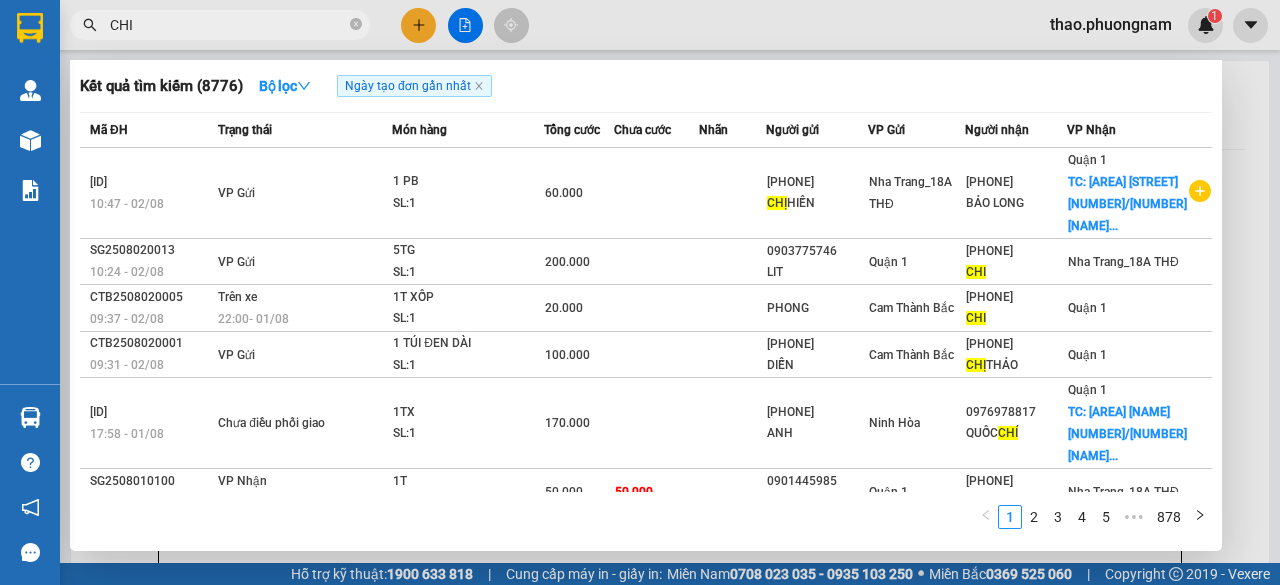 click on "2" at bounding box center (1034, 517) 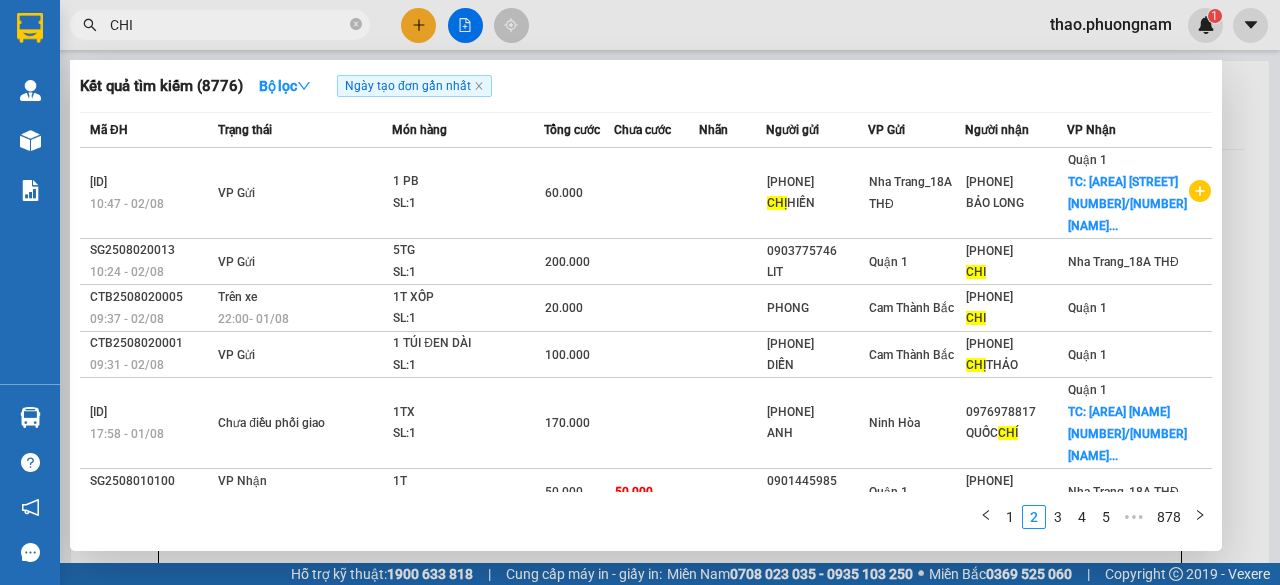 scroll, scrollTop: 261, scrollLeft: 0, axis: vertical 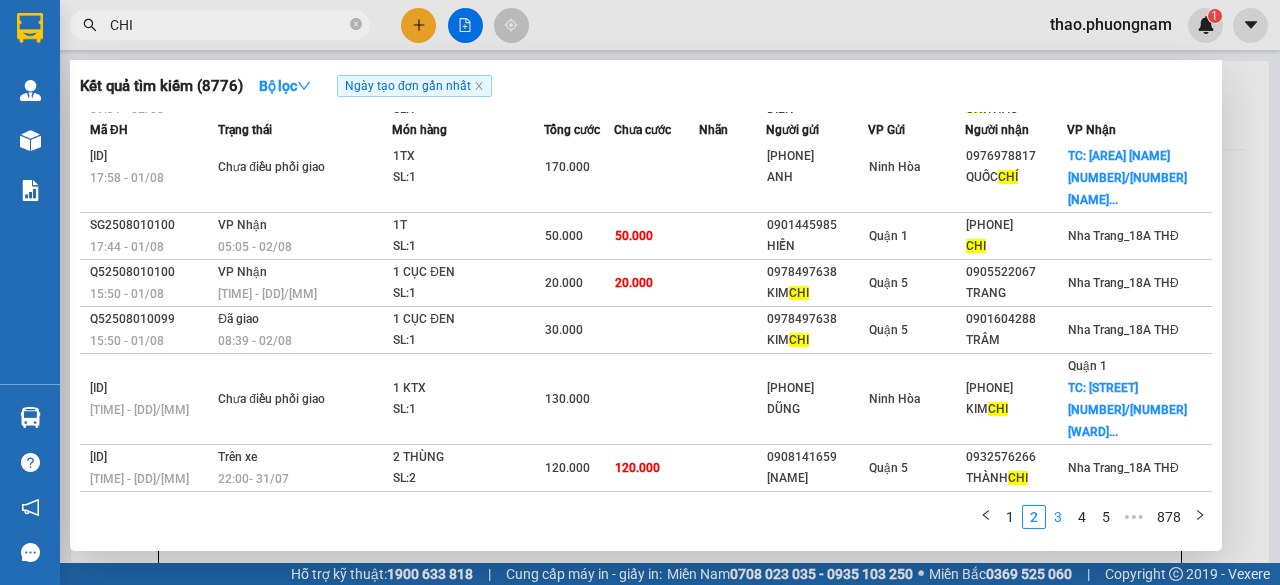 click on "3" at bounding box center (1058, 517) 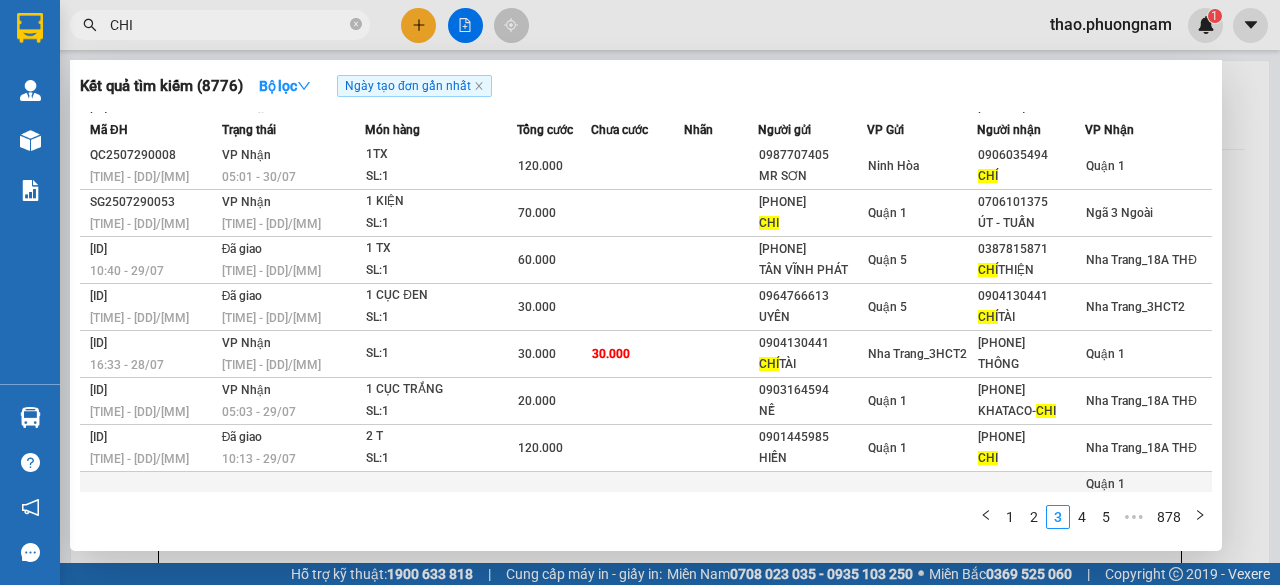 scroll, scrollTop: 191, scrollLeft: 0, axis: vertical 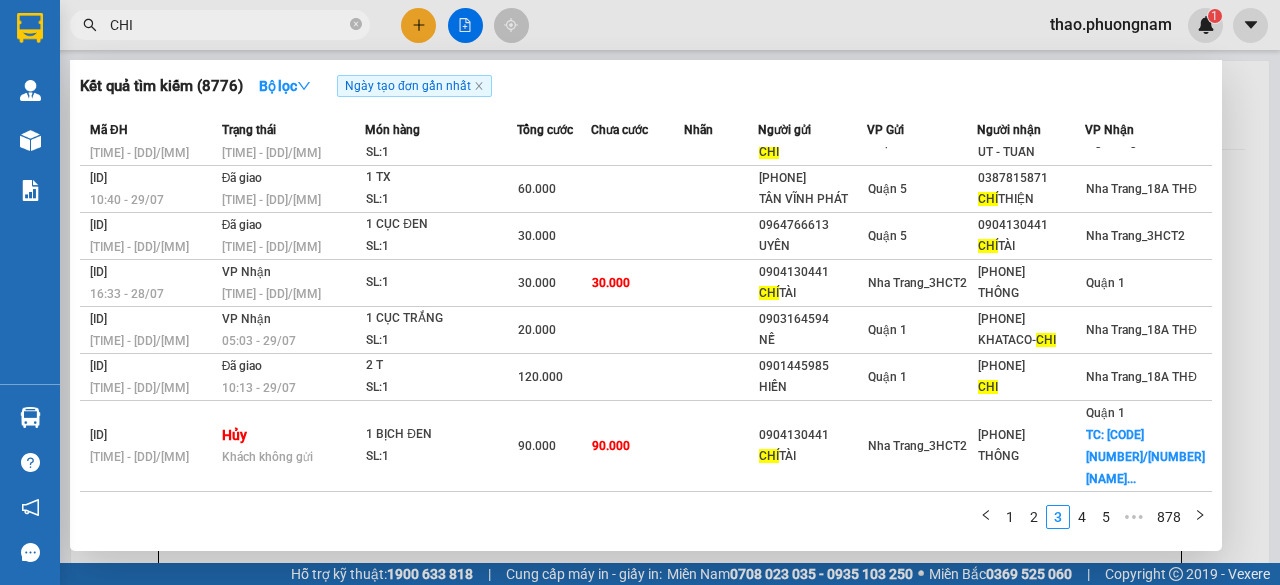 click on "CHI" at bounding box center (228, 25) 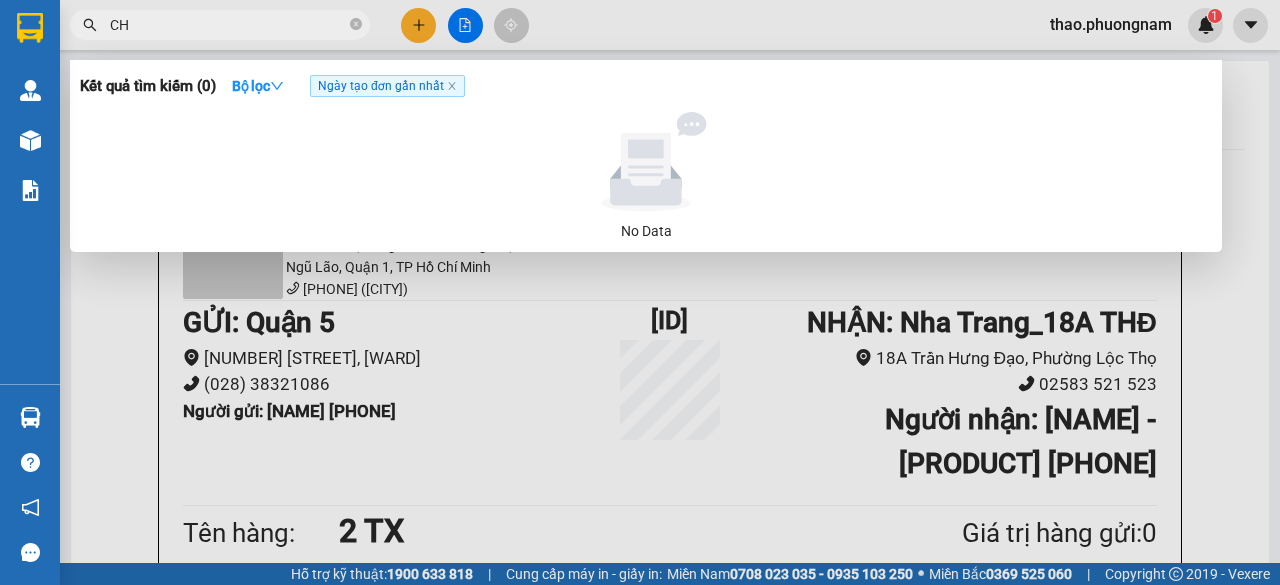 type on "C" 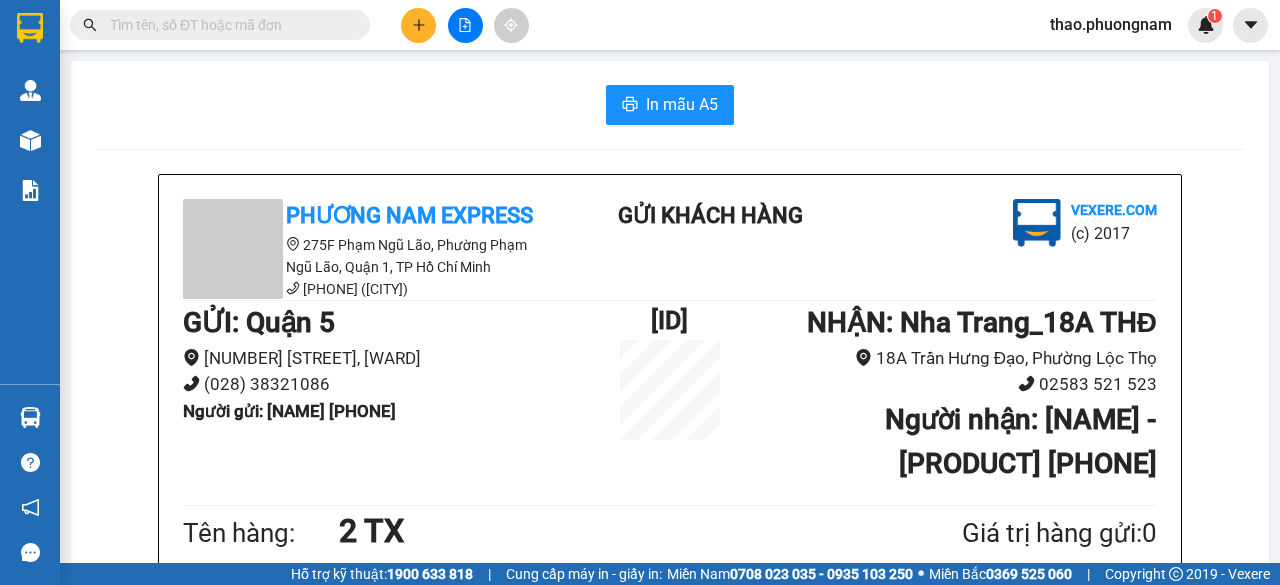 click at bounding box center [228, 25] 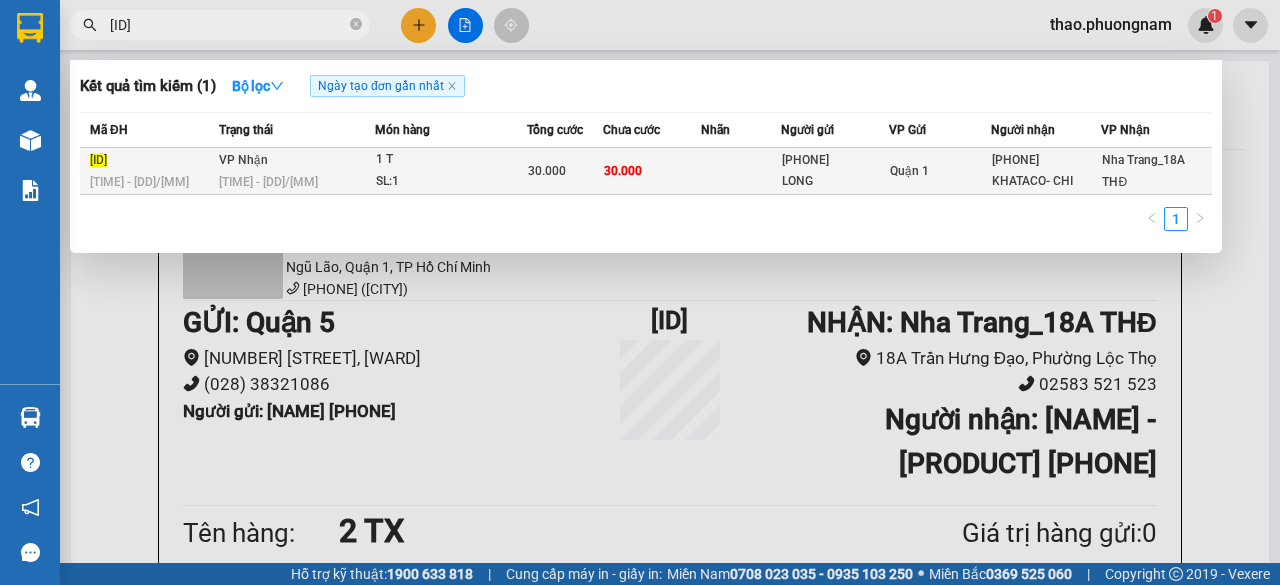 type on "[ID]" 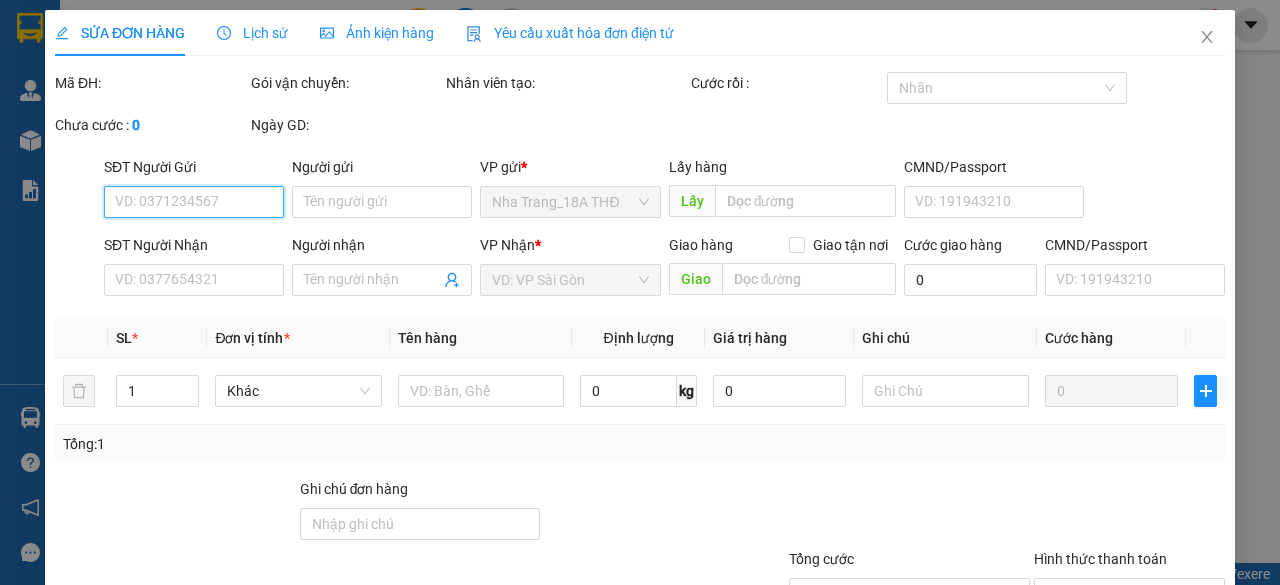 type on "[PHONE]" 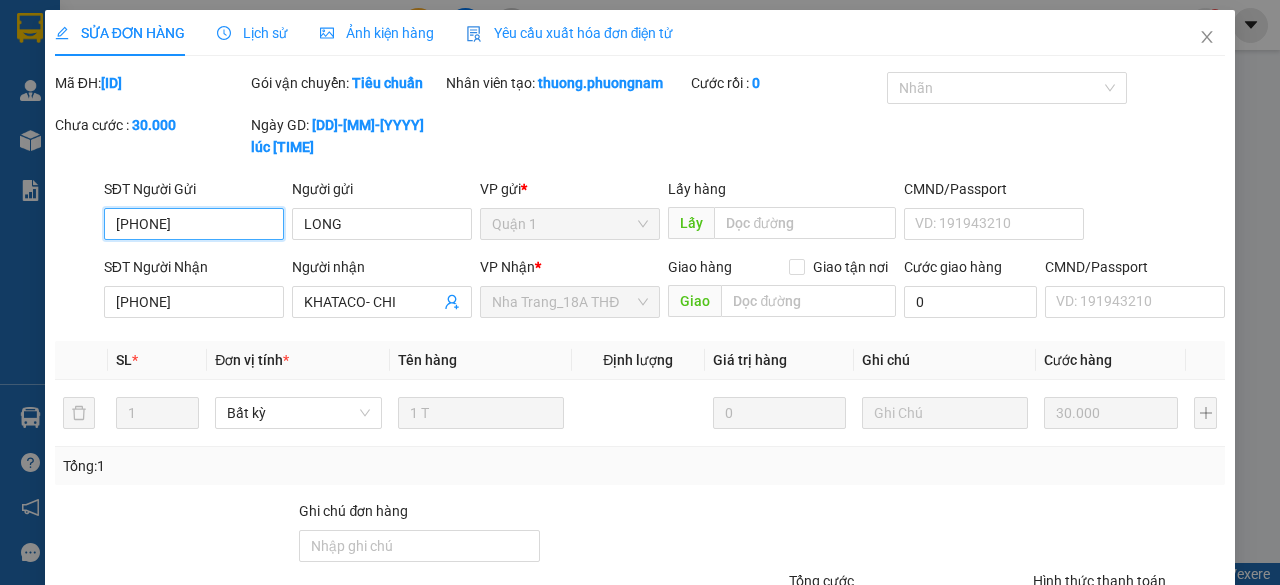 scroll, scrollTop: 156, scrollLeft: 0, axis: vertical 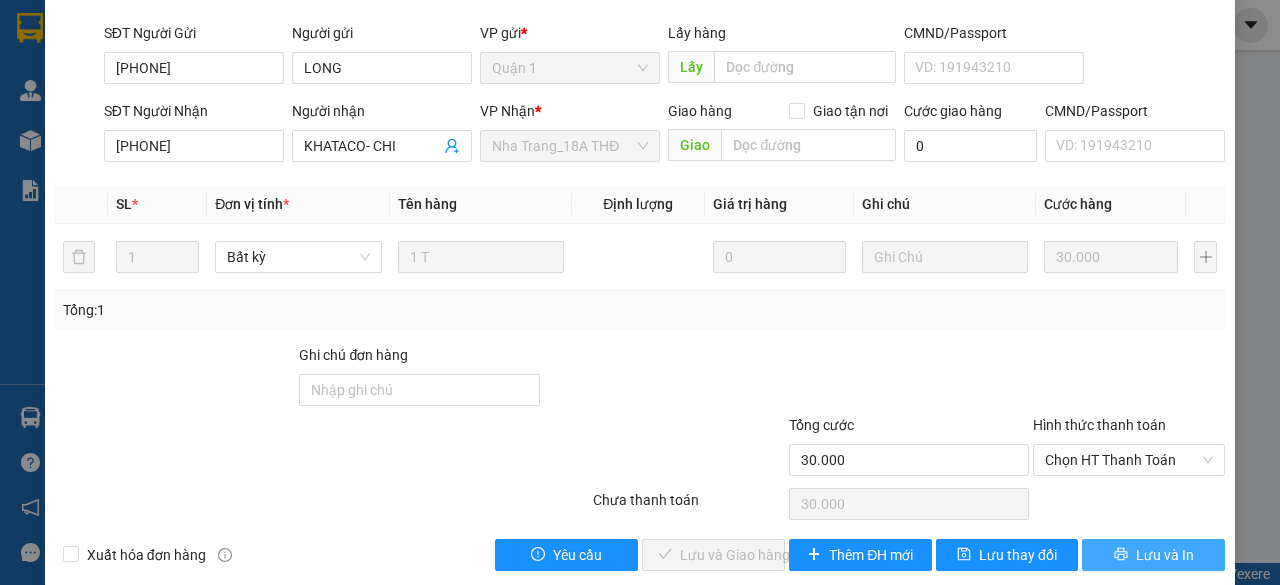 click on "Lưu và In" at bounding box center (1153, 555) 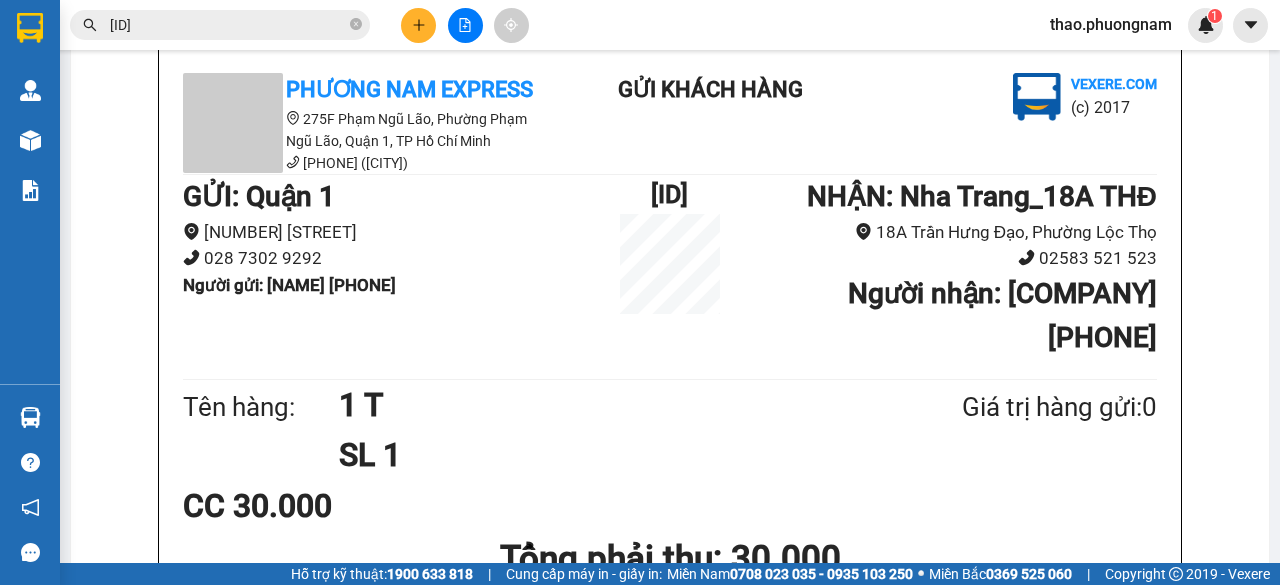 scroll, scrollTop: 100, scrollLeft: 0, axis: vertical 